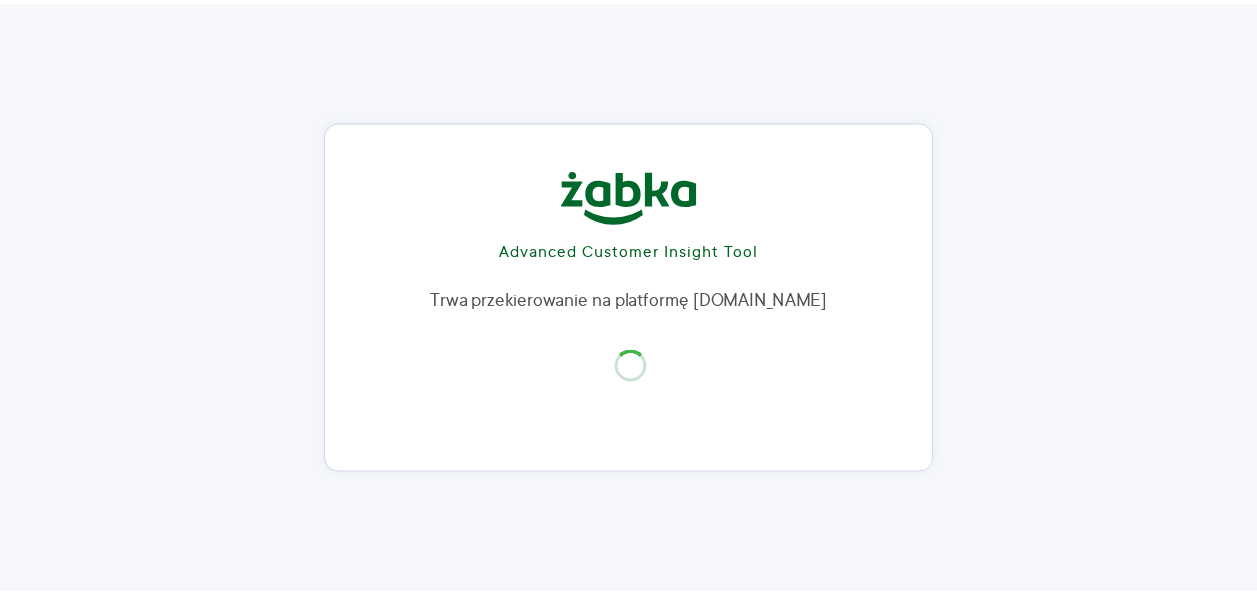scroll, scrollTop: 0, scrollLeft: 0, axis: both 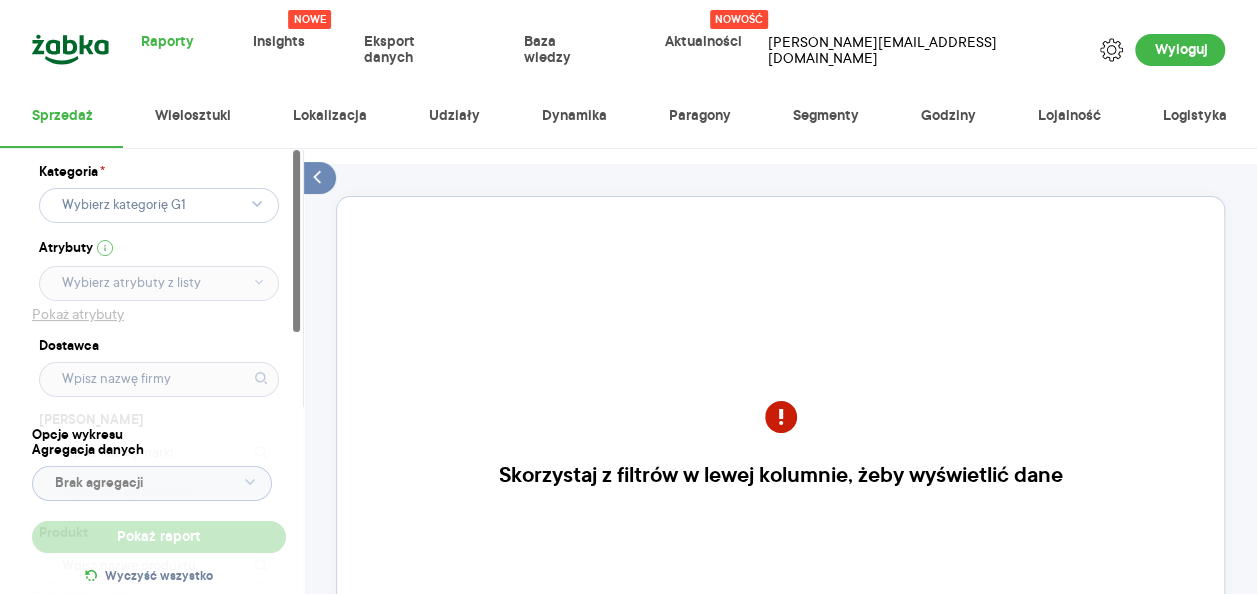click 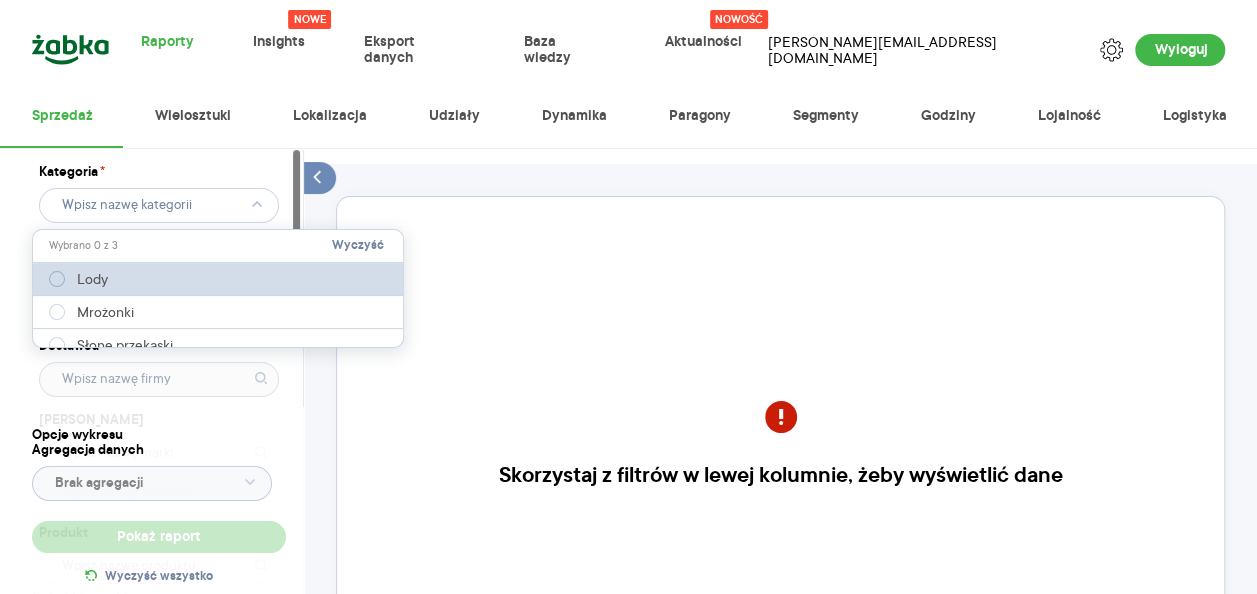 click on "Lody" at bounding box center (92, 279) 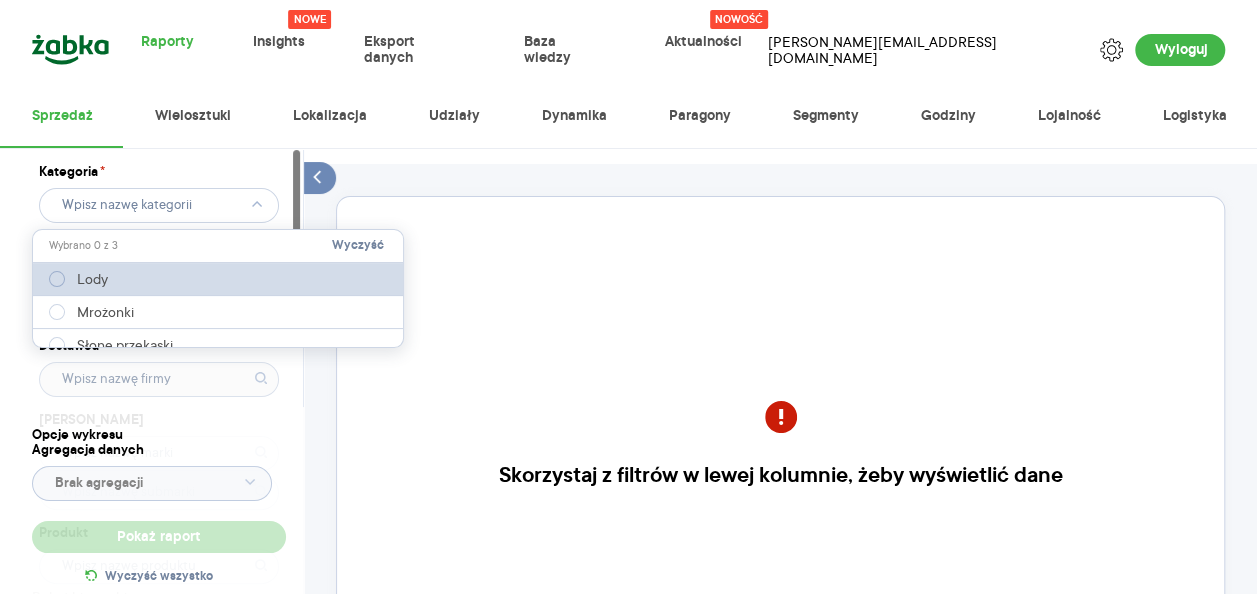 type on "Pobieranie" 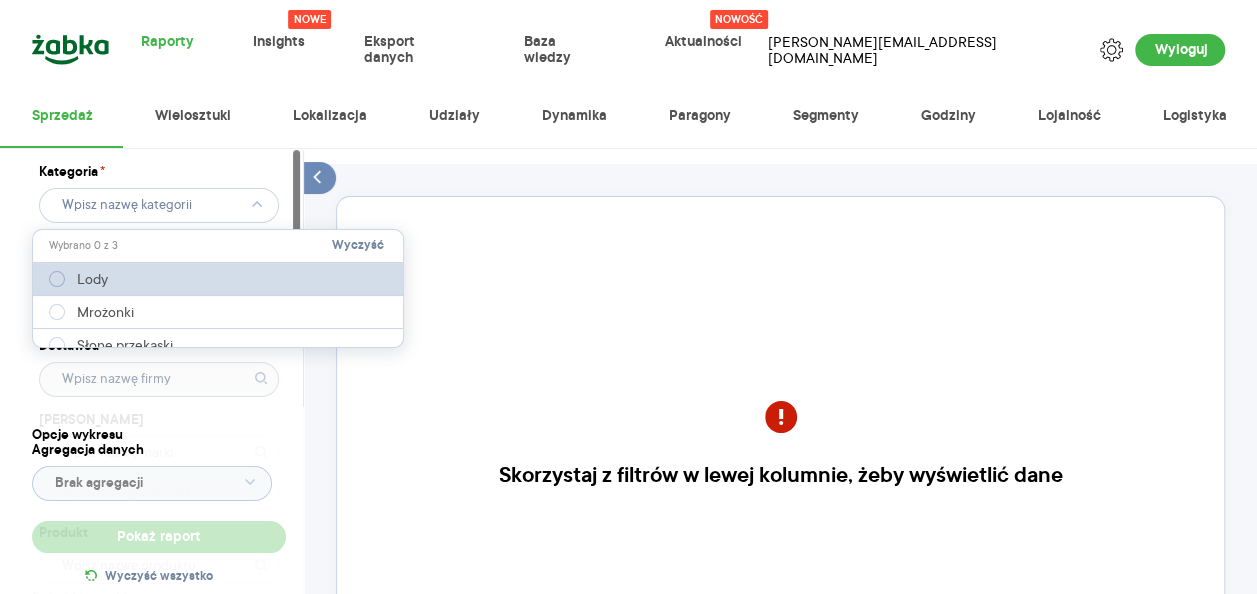 type on "Pobieranie" 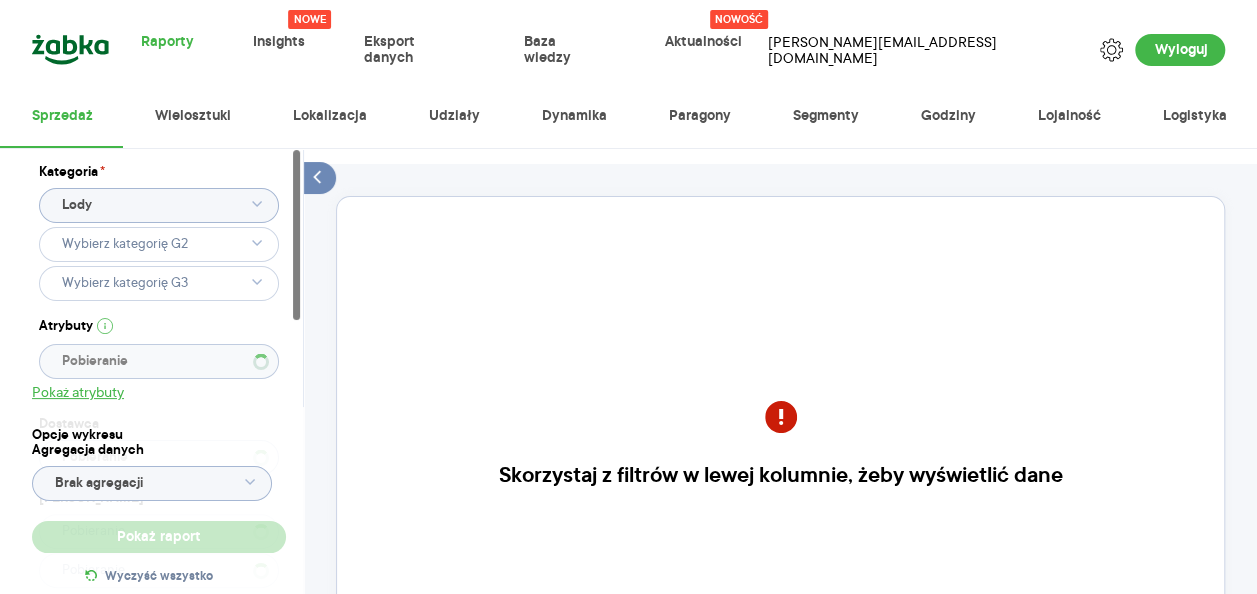 type 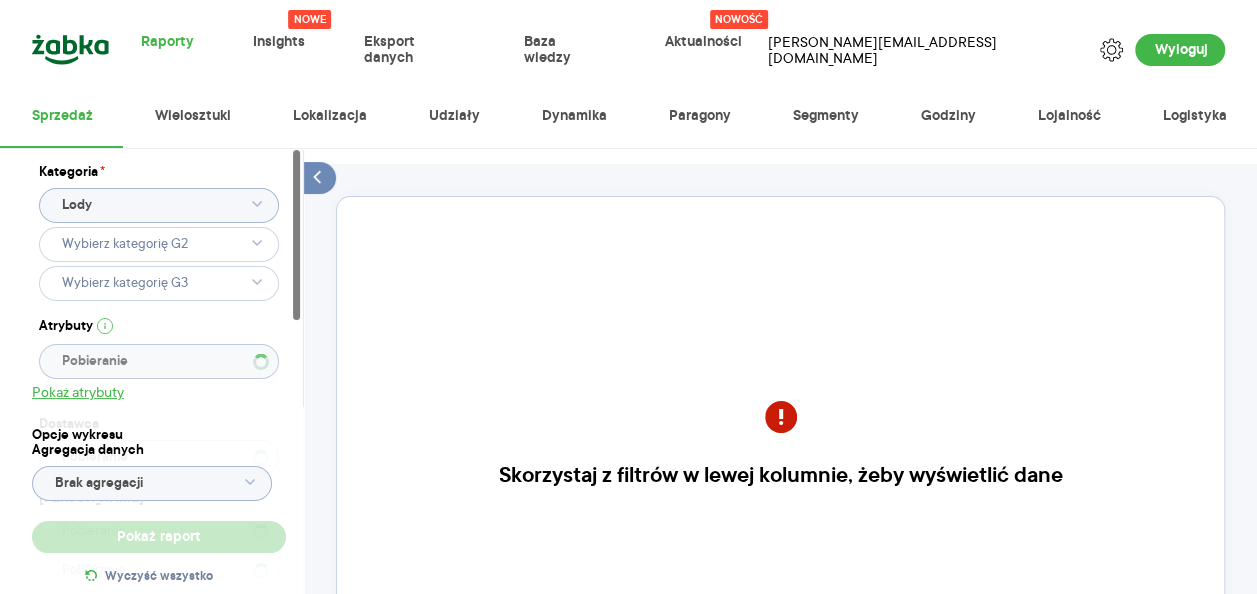 type 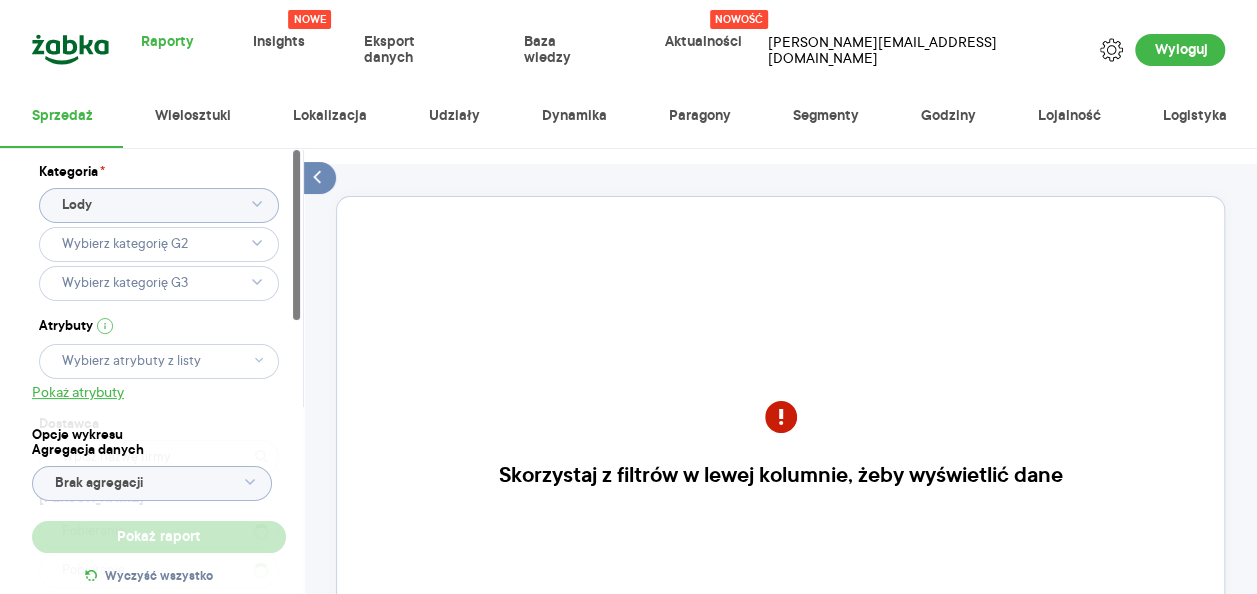 click 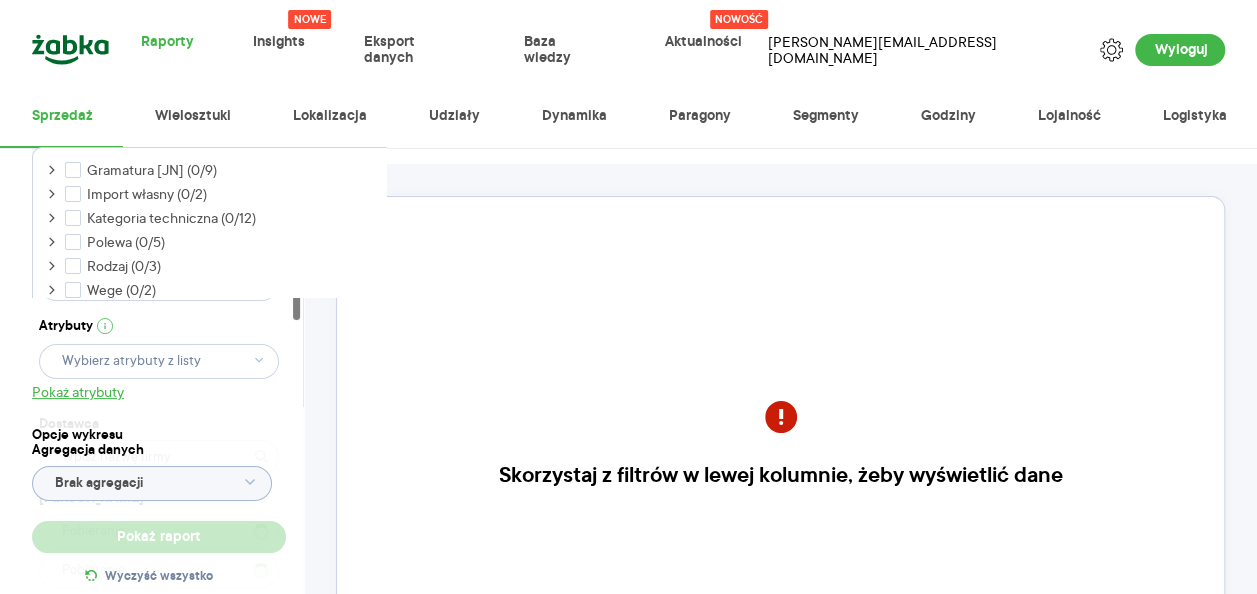 click 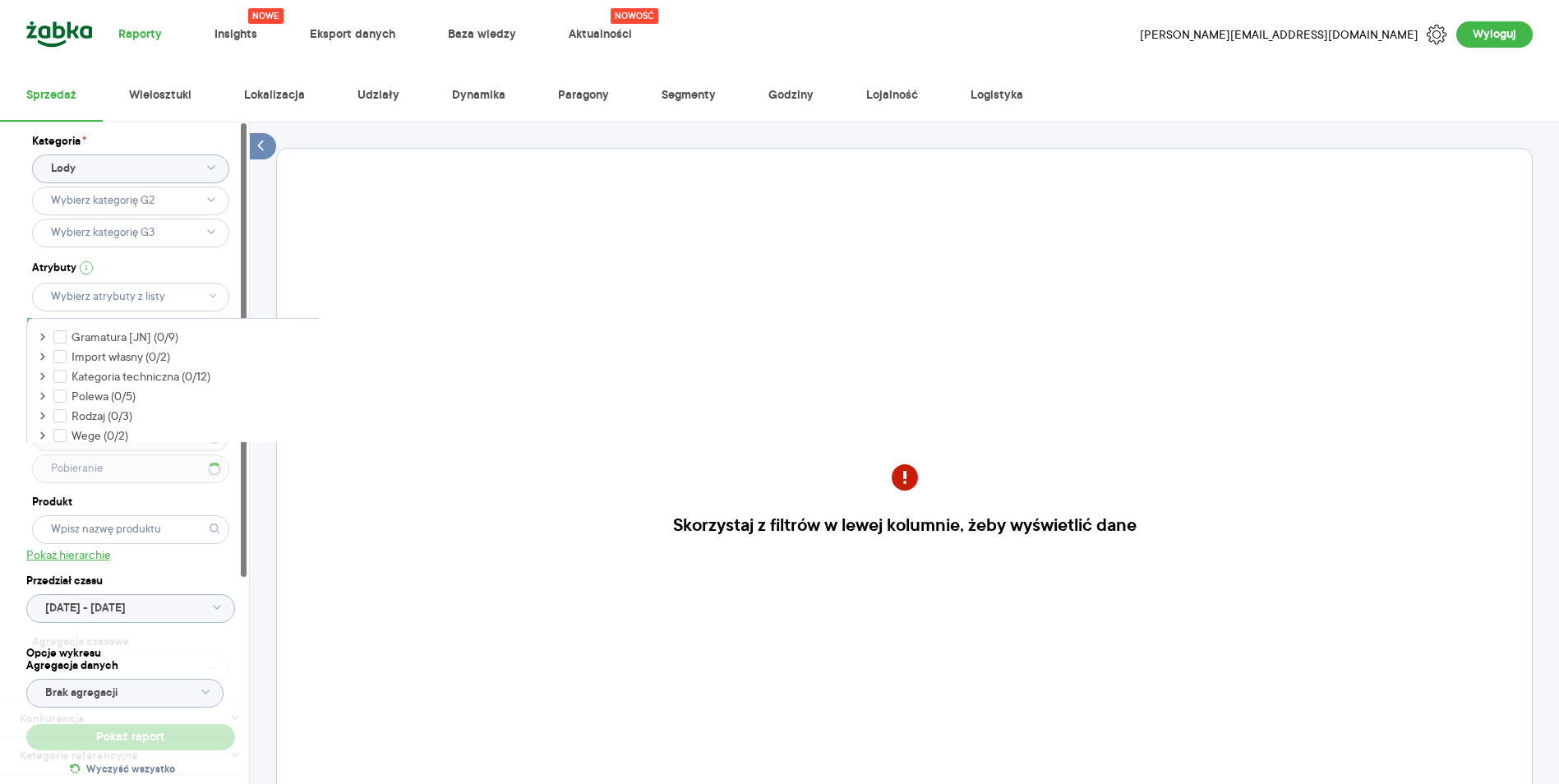 click on "Atrybuty" at bounding box center [54, 268] 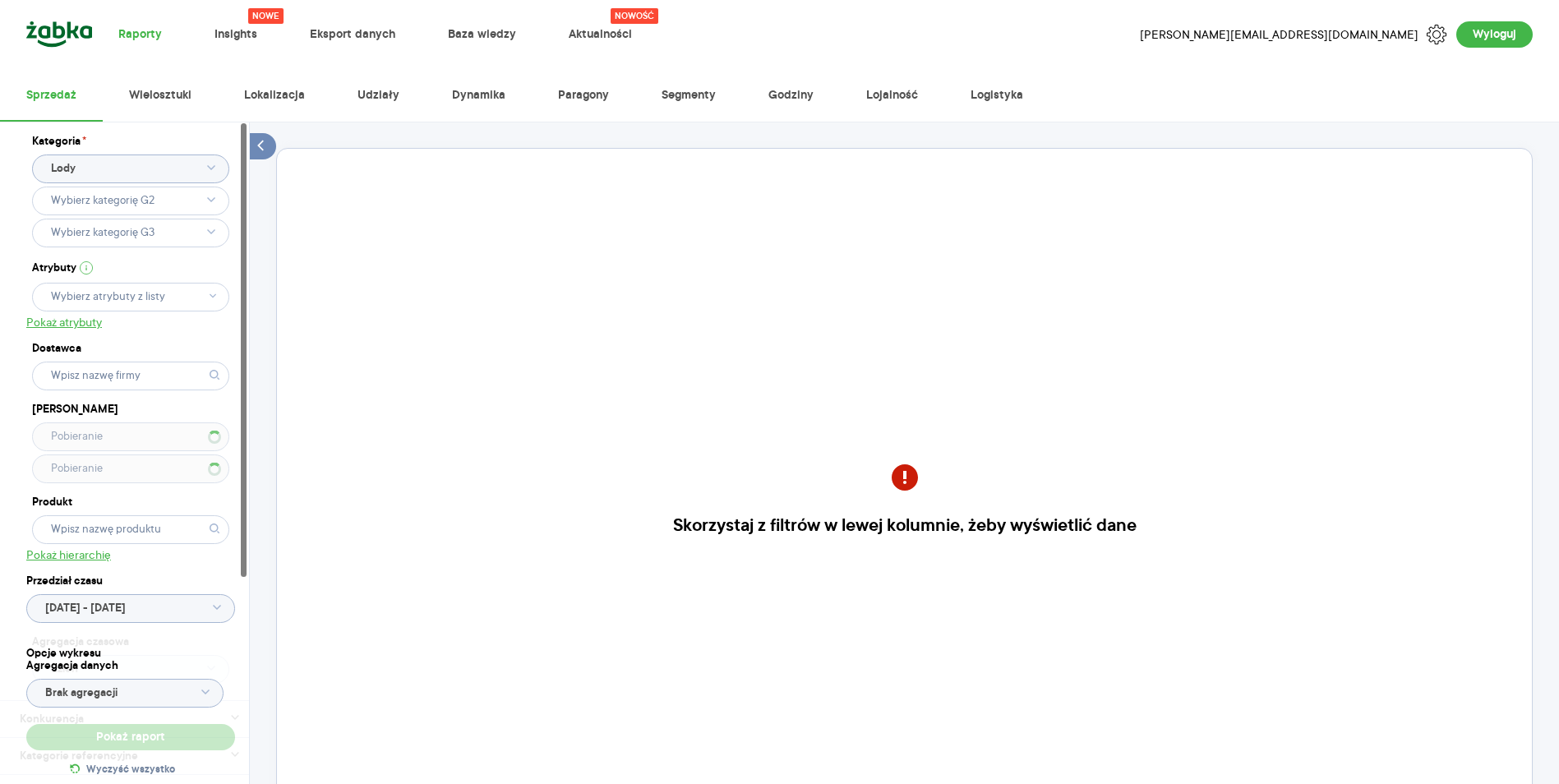 click 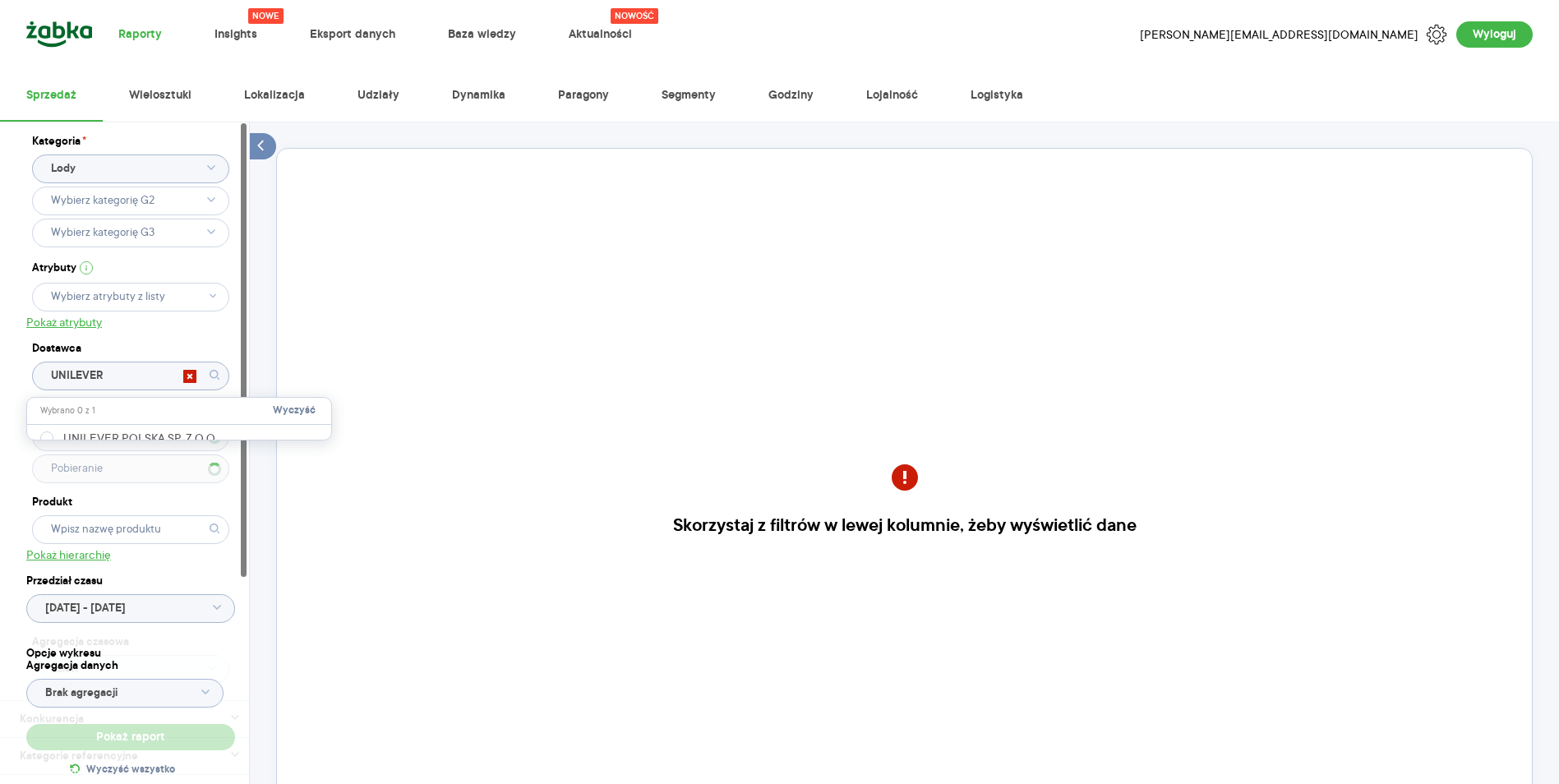 click at bounding box center [179, 433] 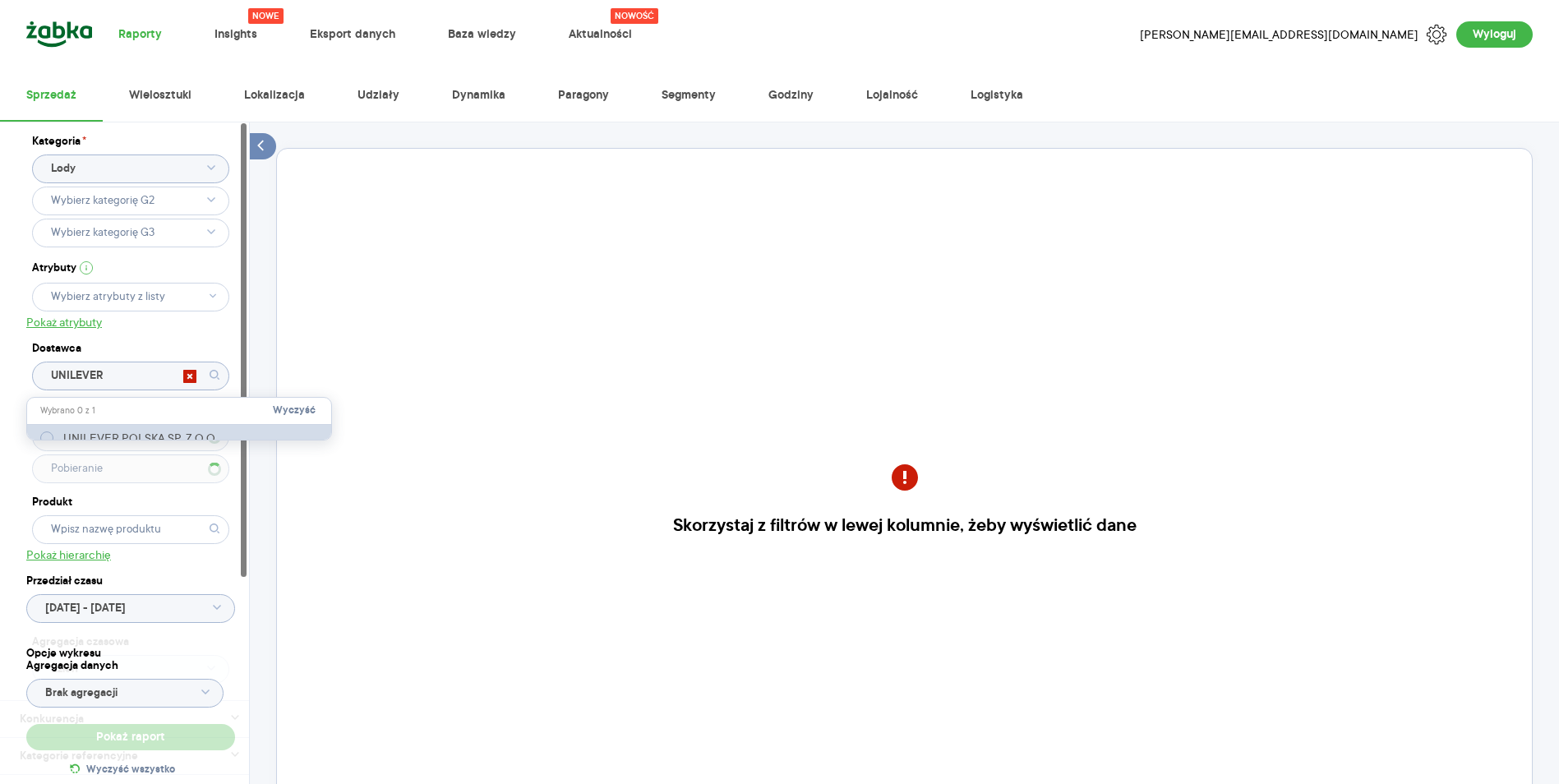 click at bounding box center (47, 438) 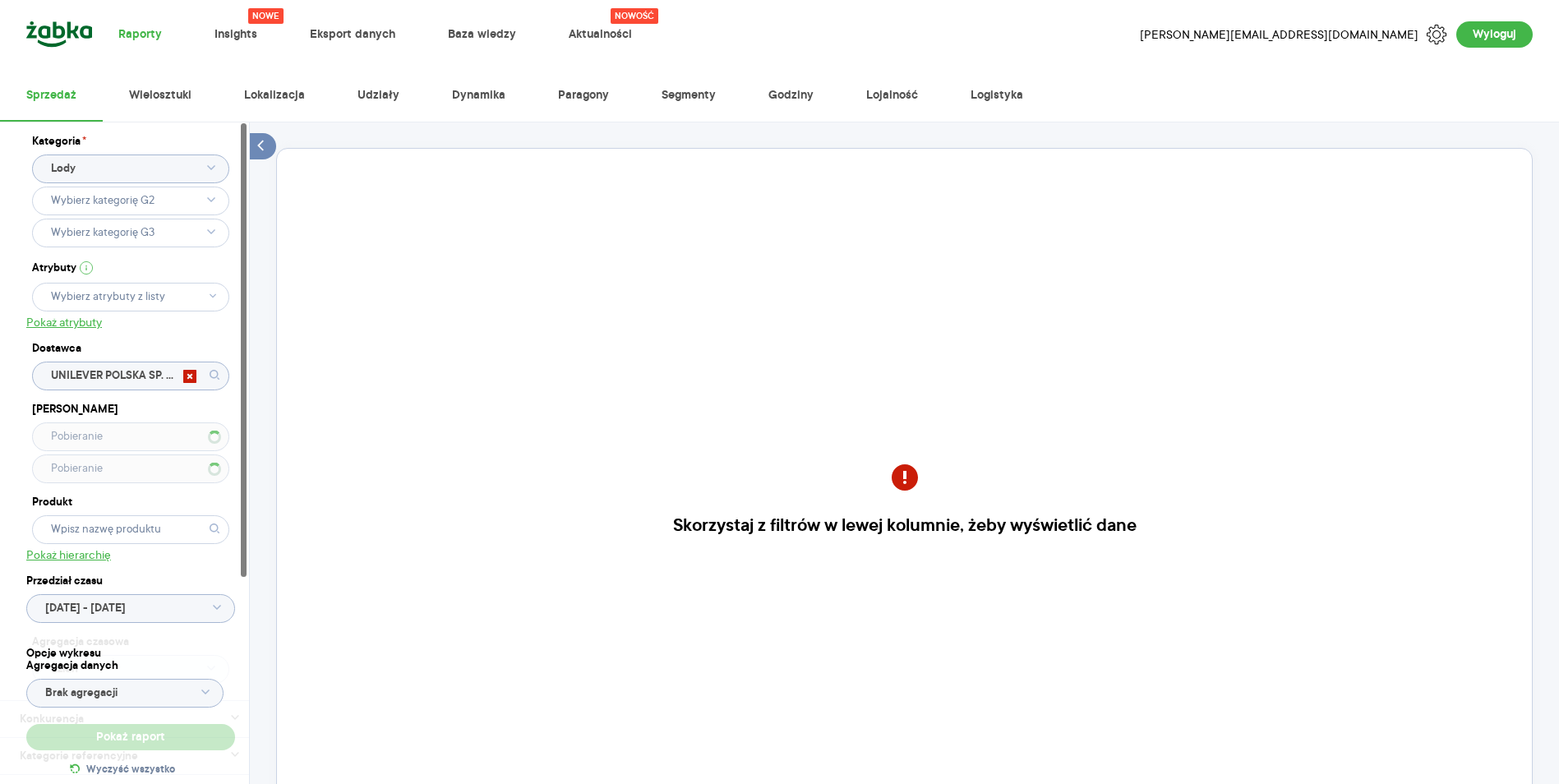 type 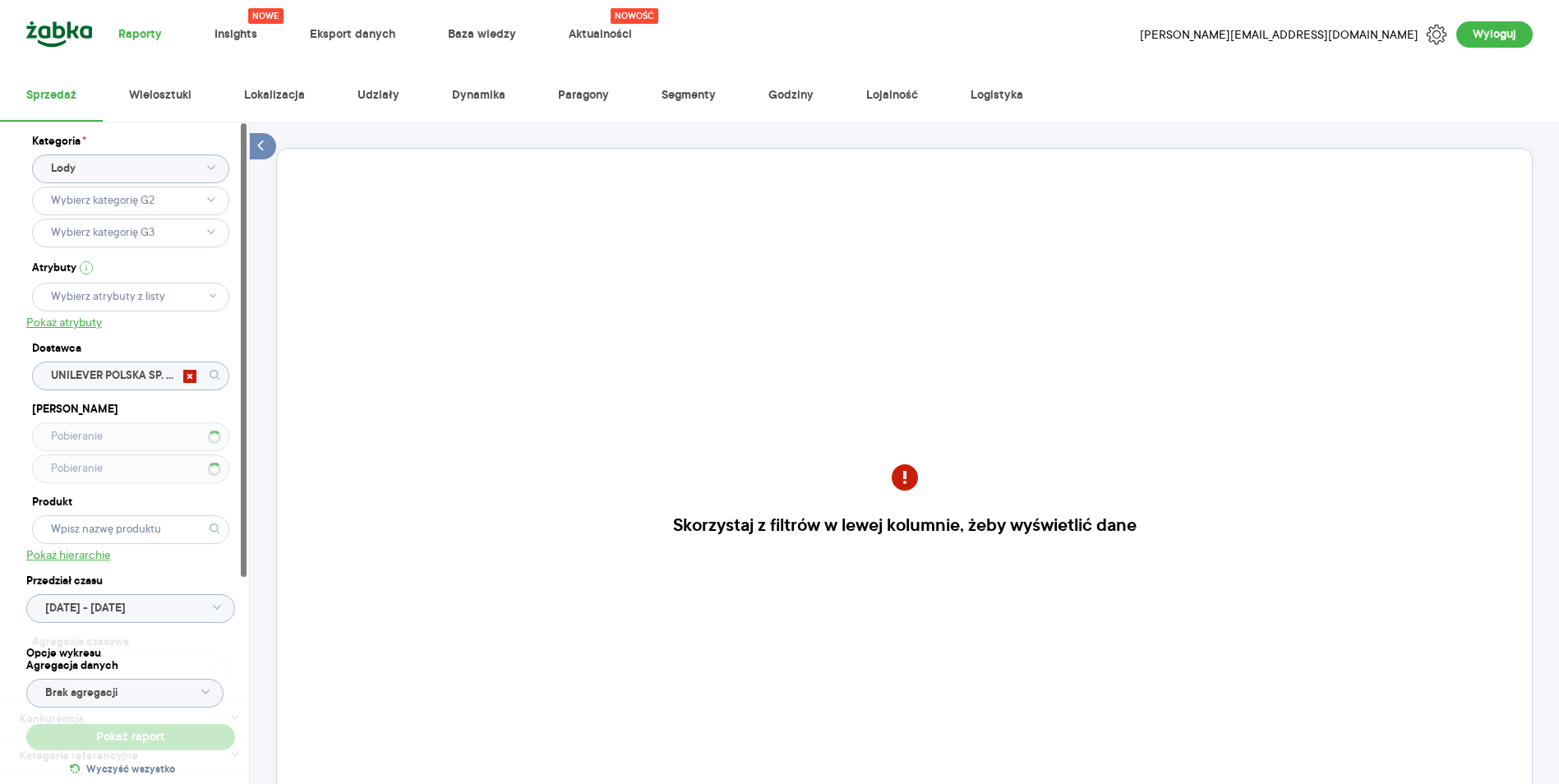click 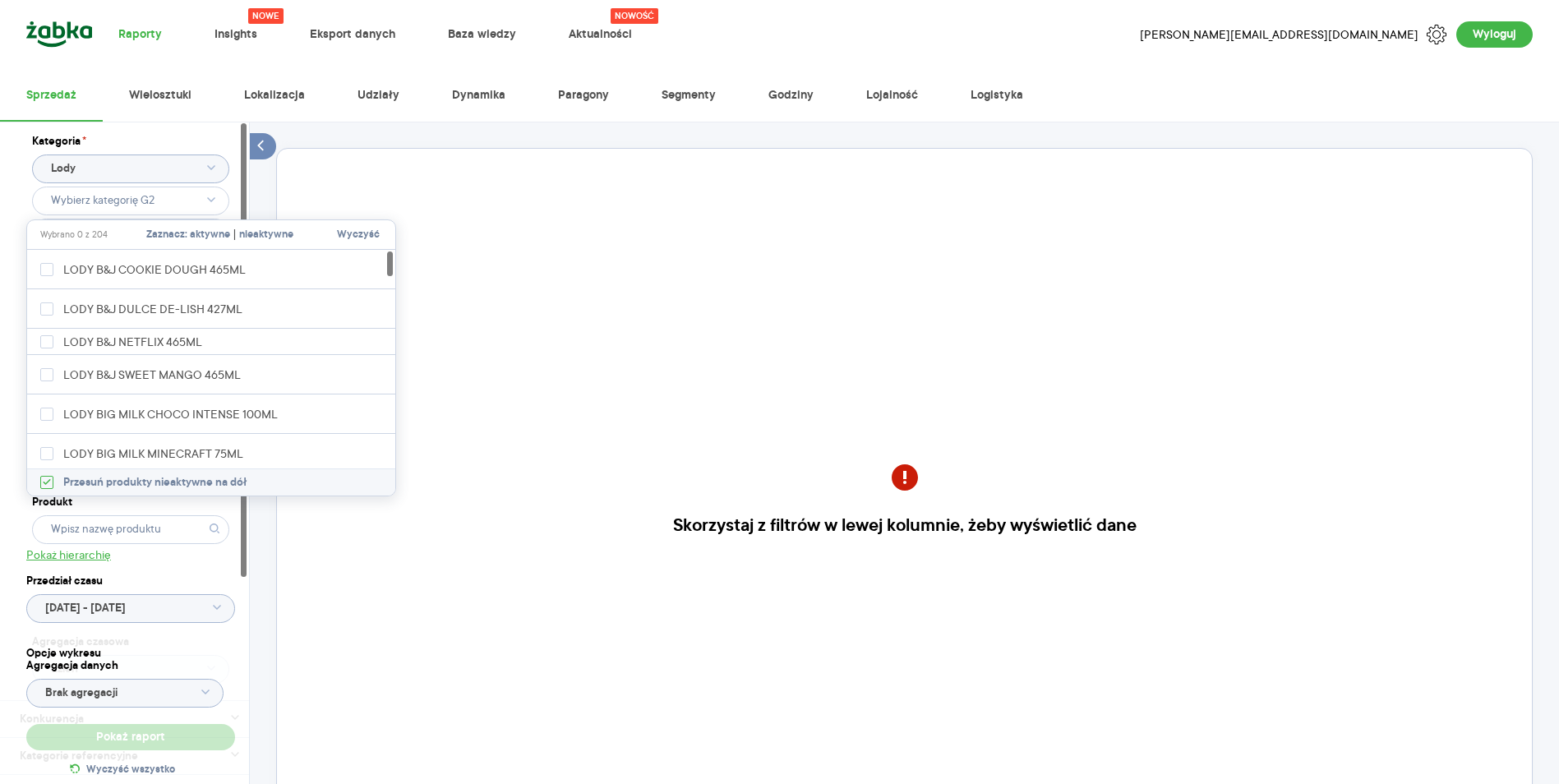 click 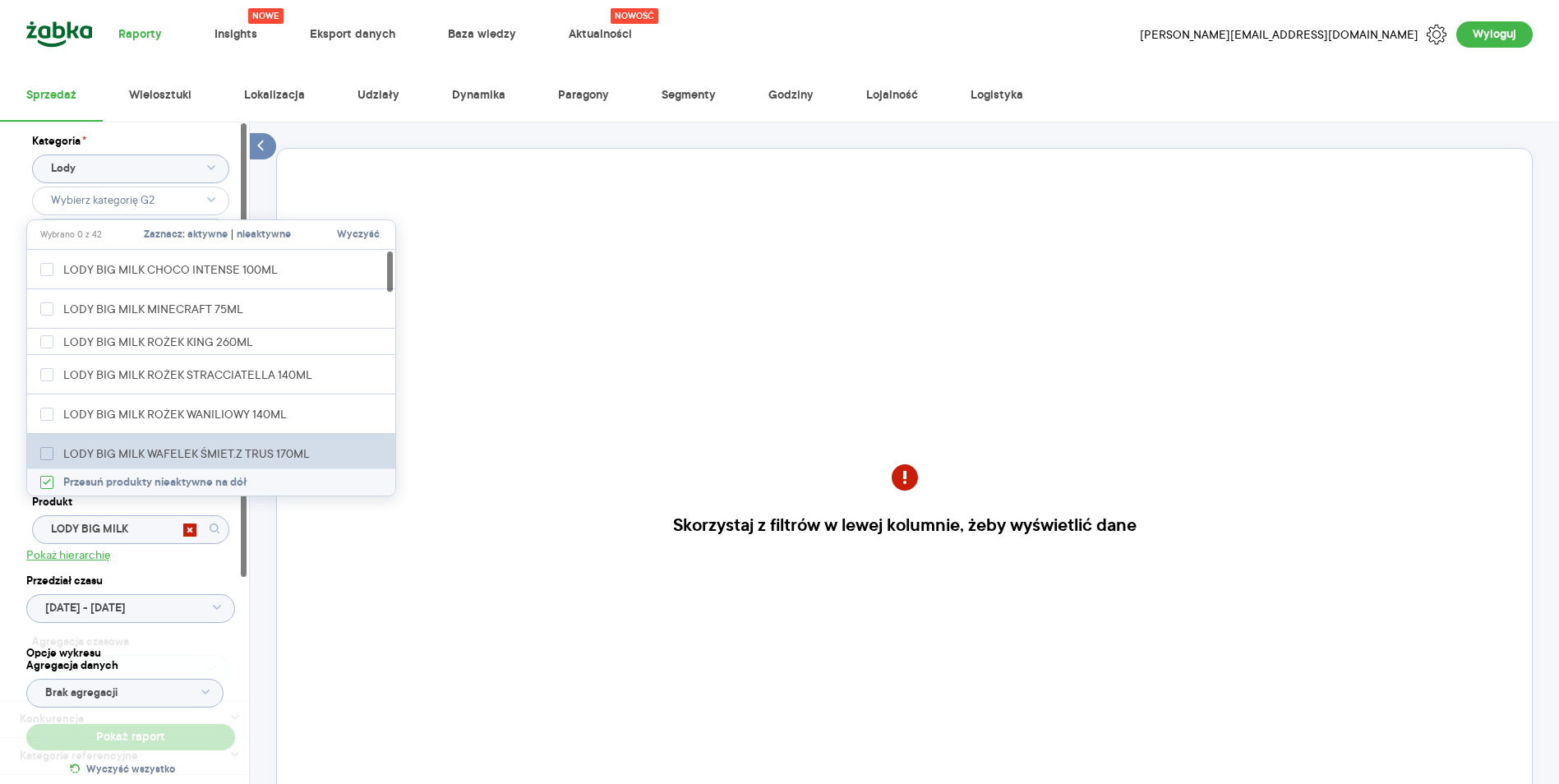click on "LODY BIG MILK WAFELEK ŚMIET.Z TRUS 170ML" at bounding box center (191, 454) 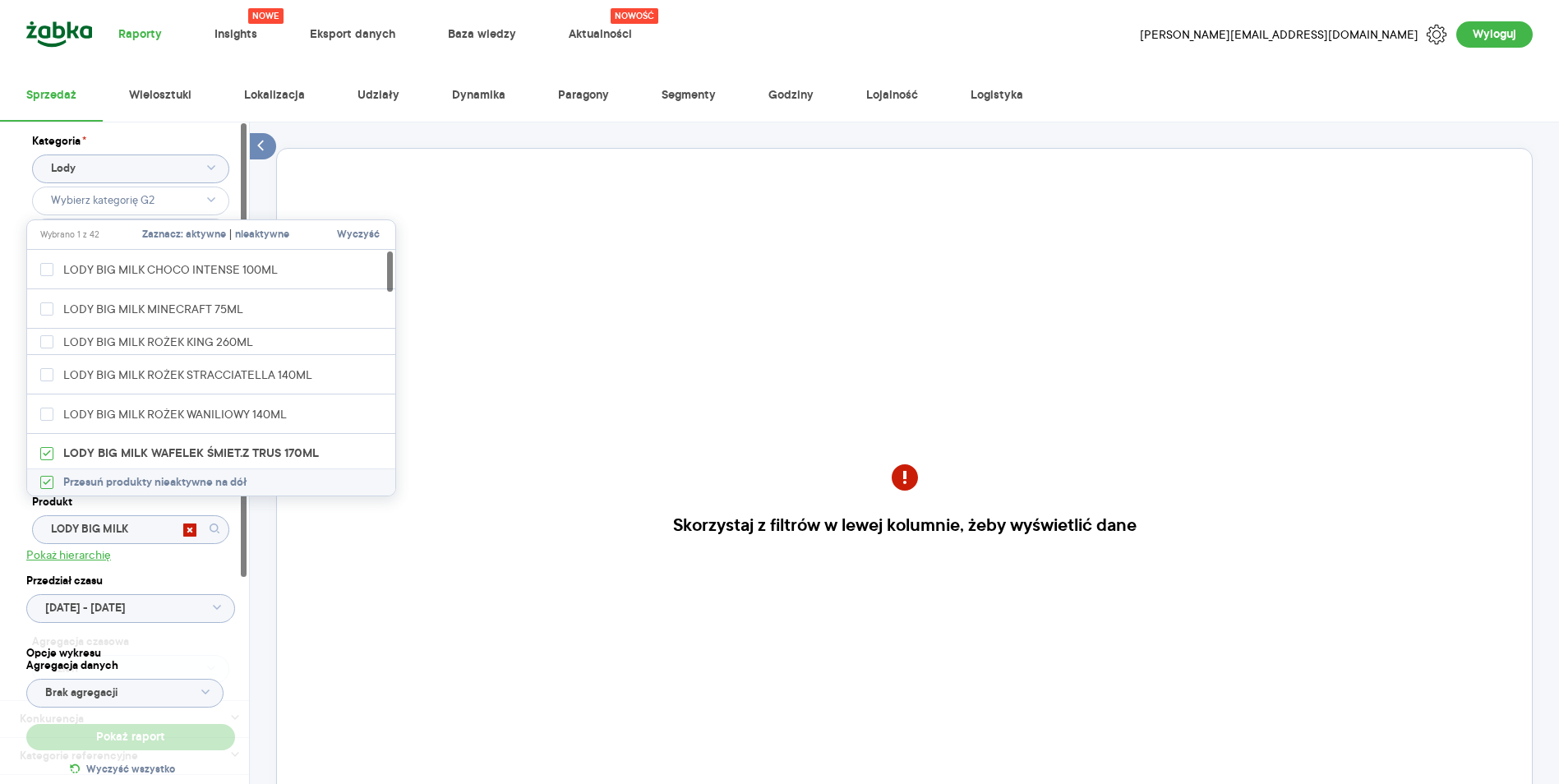 click on "Kategoria * Lody Atrybuty Pokaż atrybuty Dostawca UNILEVER POLSKA SP. Z O.O. Marka Produkt LODY BIG MILK Pokaż hierarchię Przedział czasu [DATE] - [DATE] Agregacja czasowa dzień" at bounding box center (131, 411) 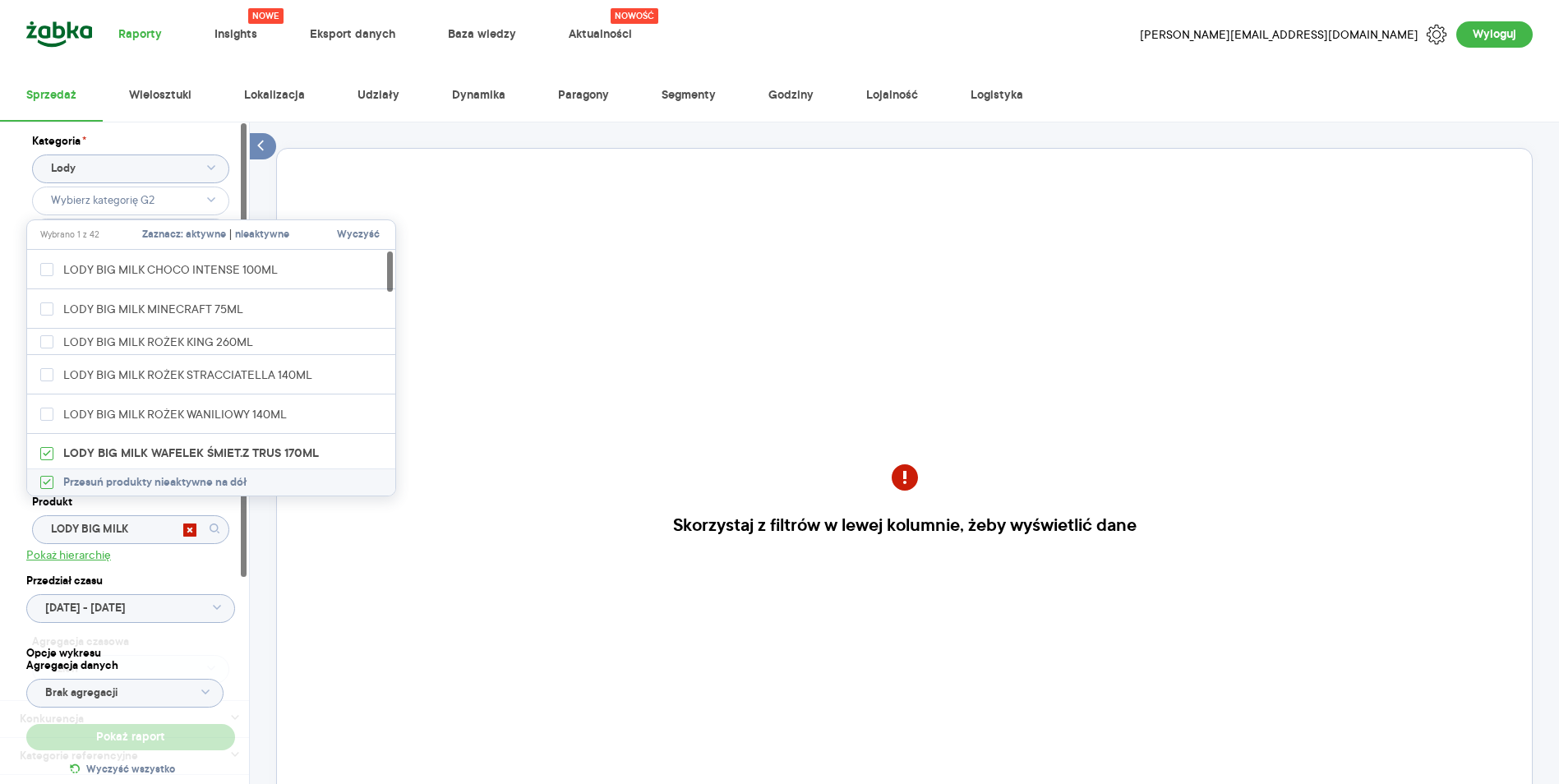 type on "LODY BIG MILK WAFELEK ŚMIET.Z TRUS 170ML" 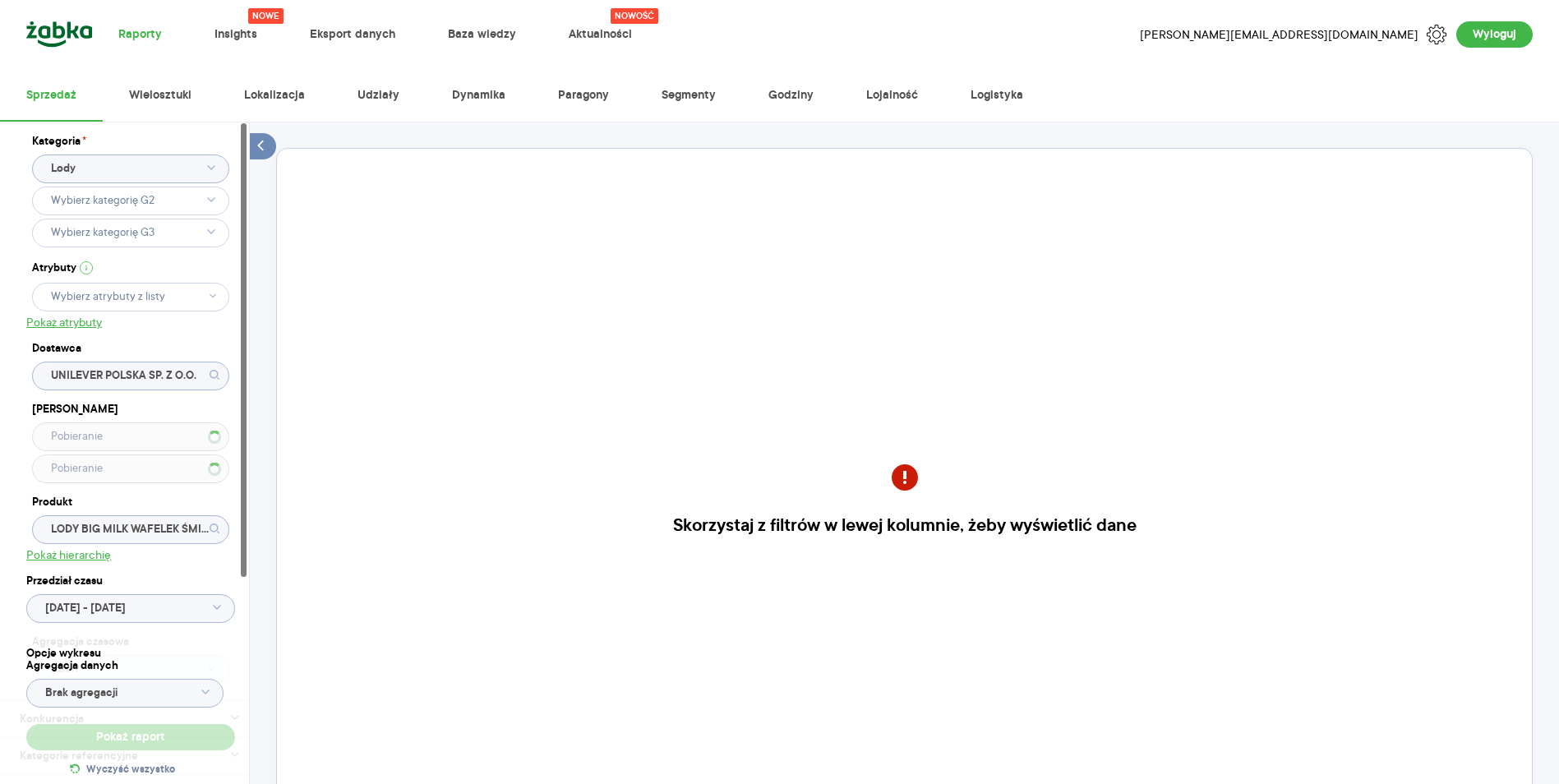 click on "[DATE] - [DATE]" 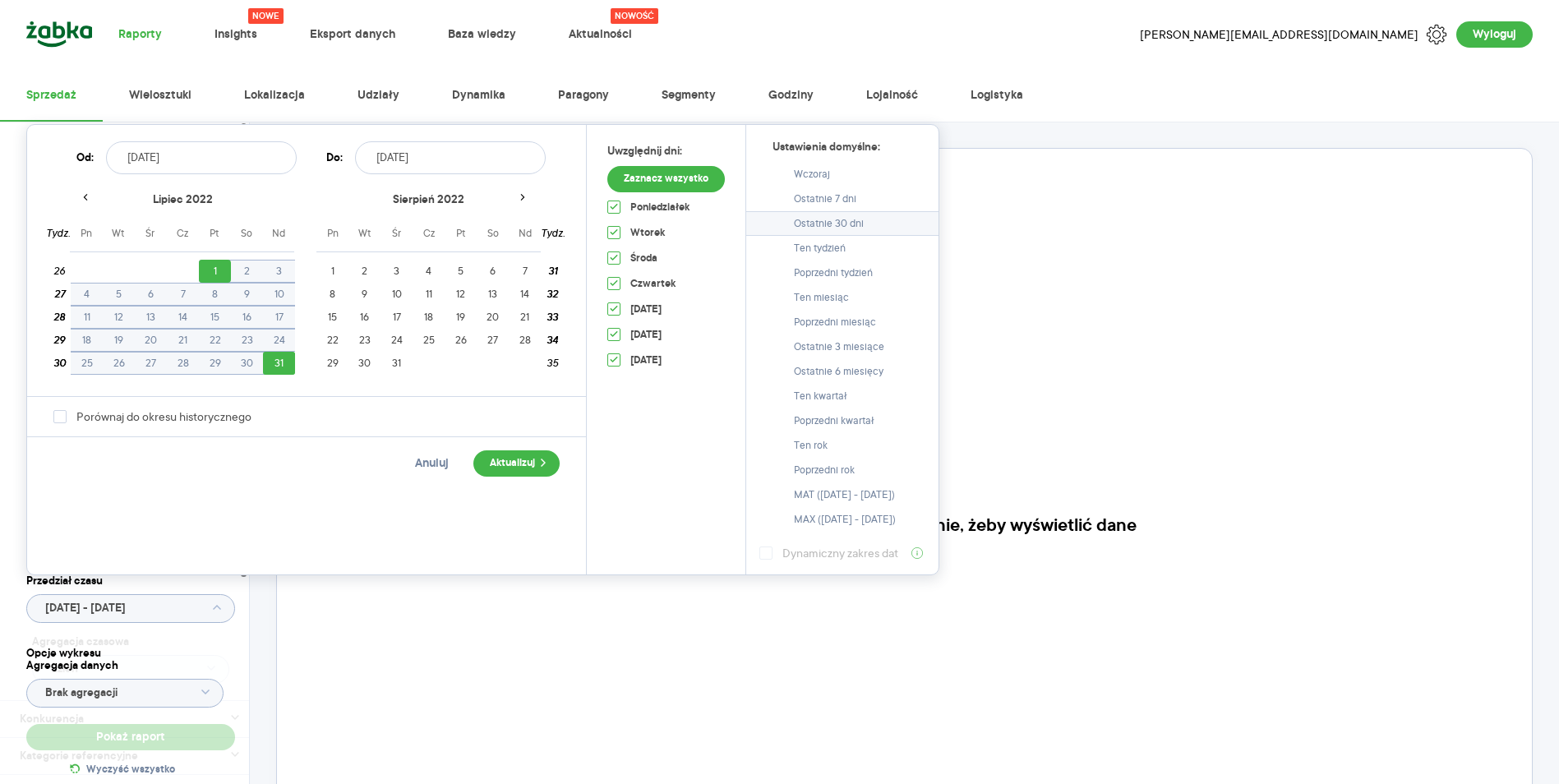click on "Ostatnie 30 dni" at bounding box center [842, 224] 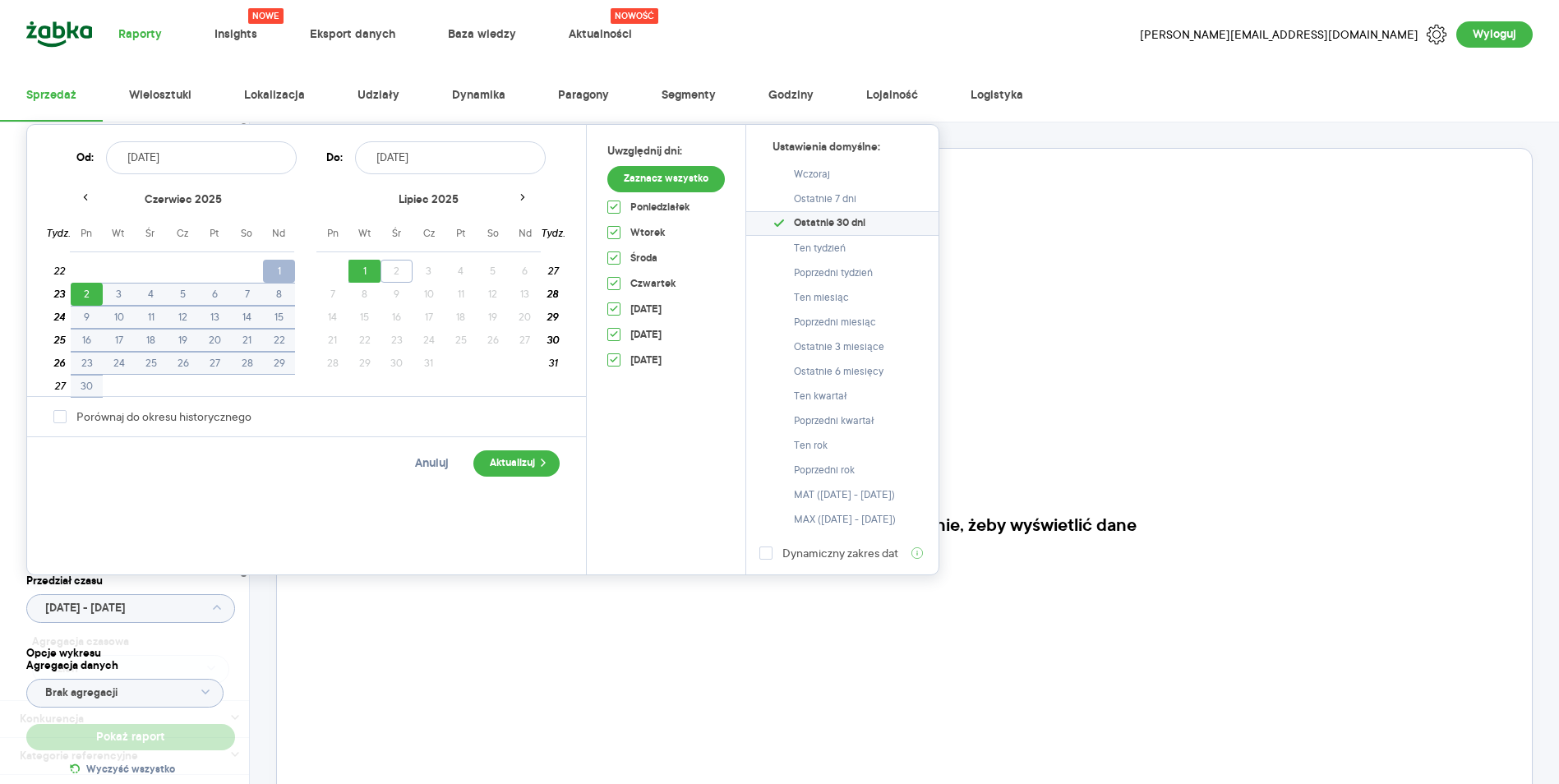 click on "1" at bounding box center [279, 271] 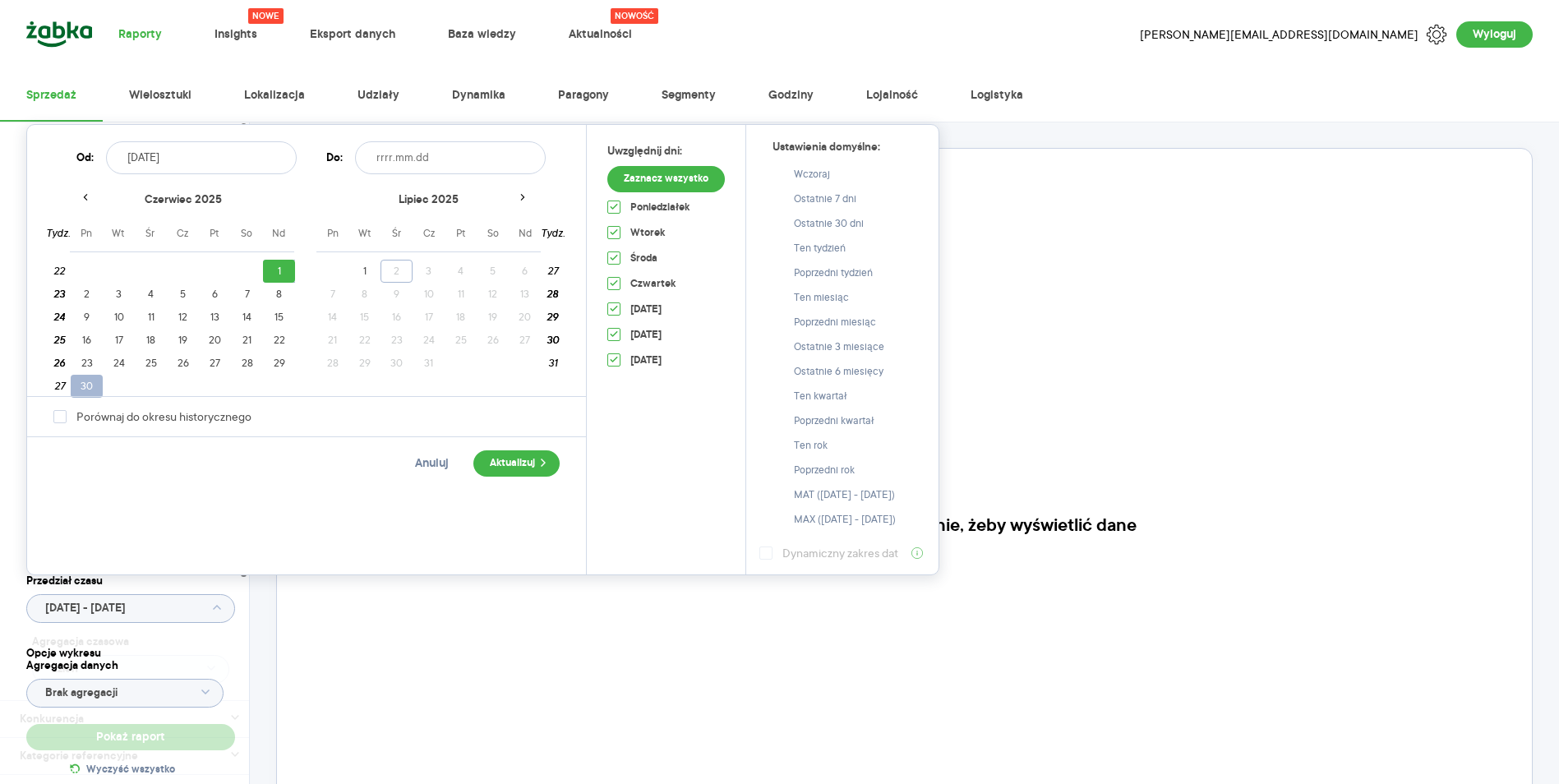 click on "30" at bounding box center [86, 386] 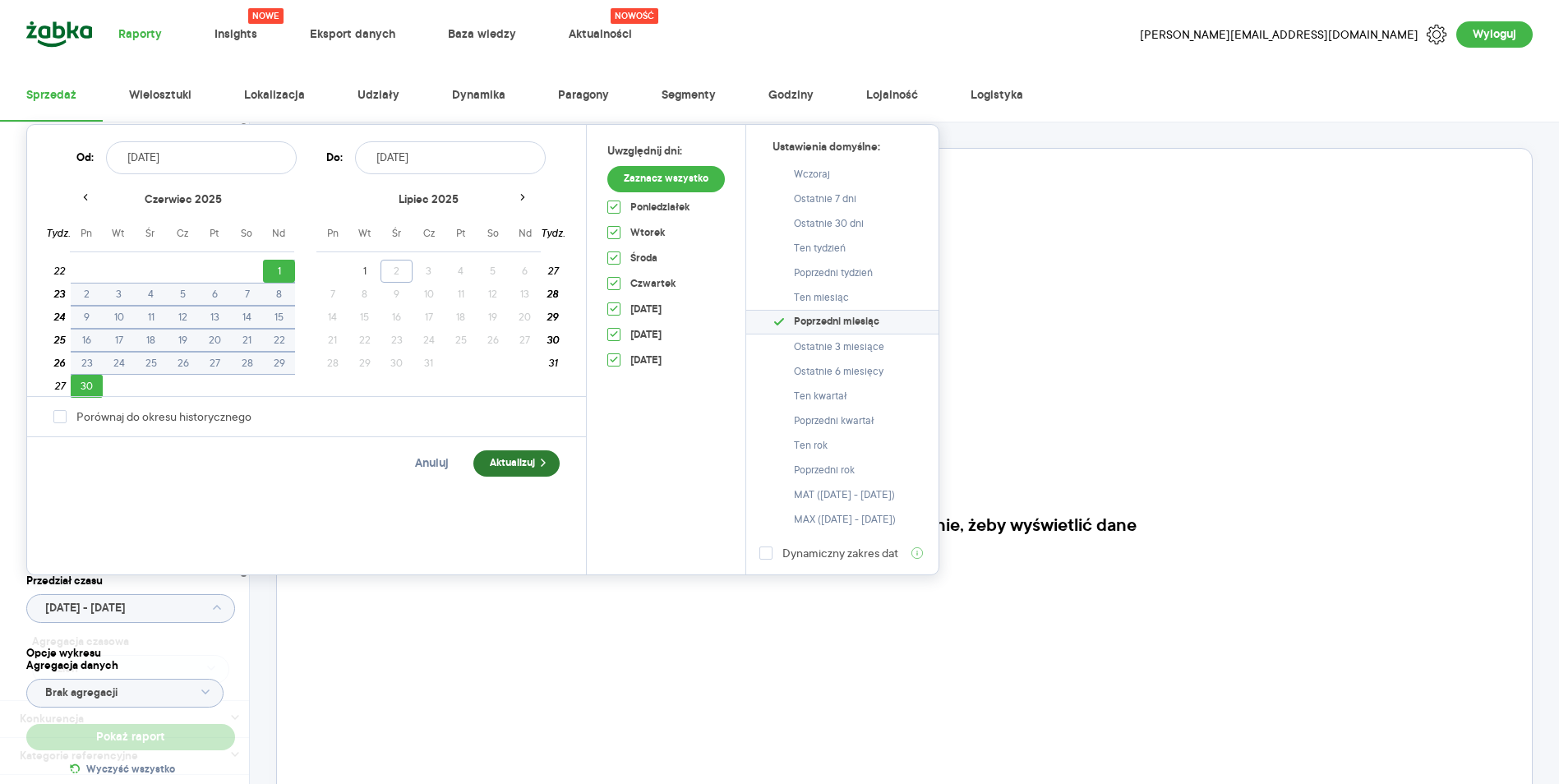 click on "Aktualizuj" at bounding box center (516, 463) 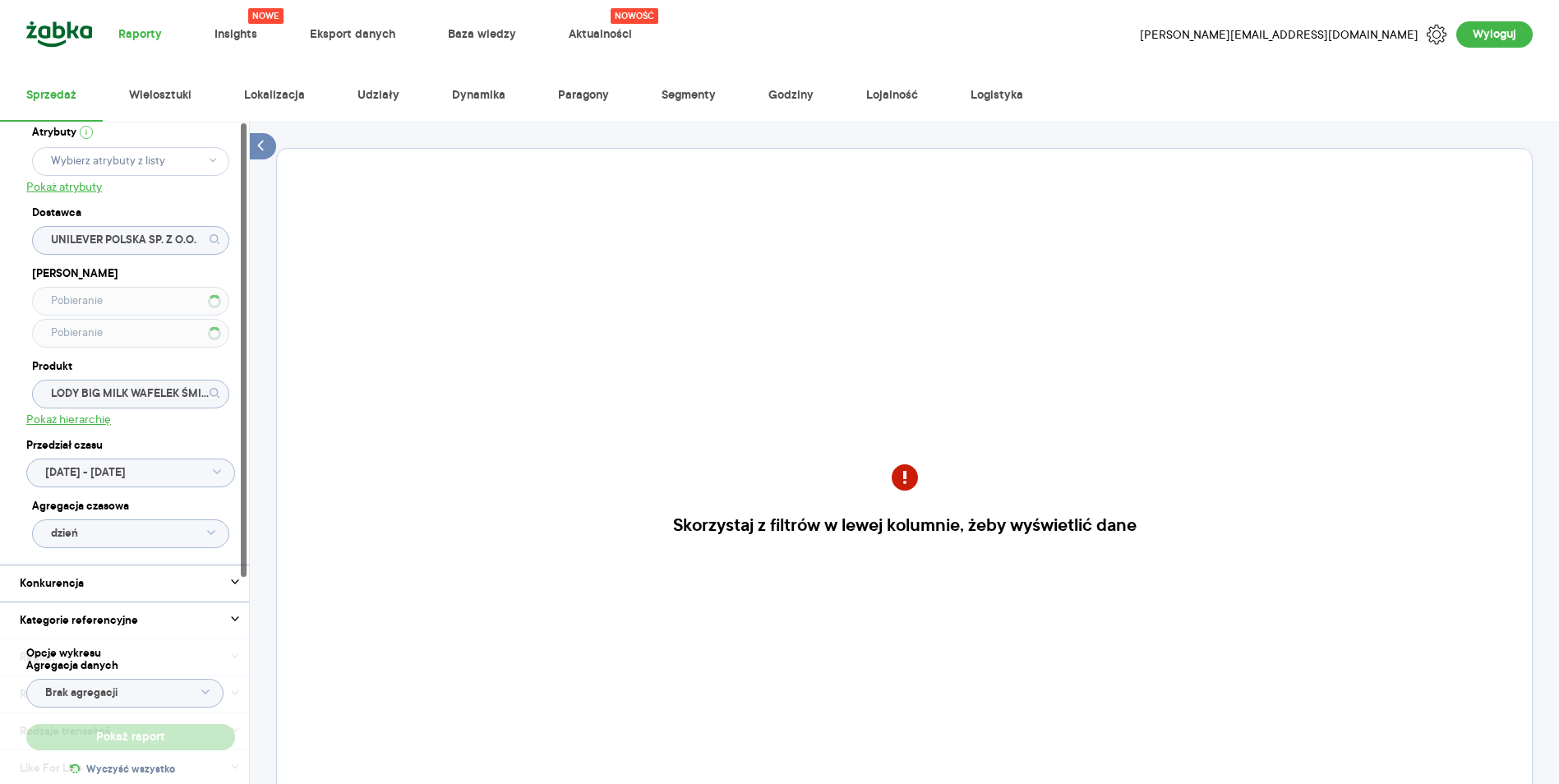scroll, scrollTop: 304, scrollLeft: 0, axis: vertical 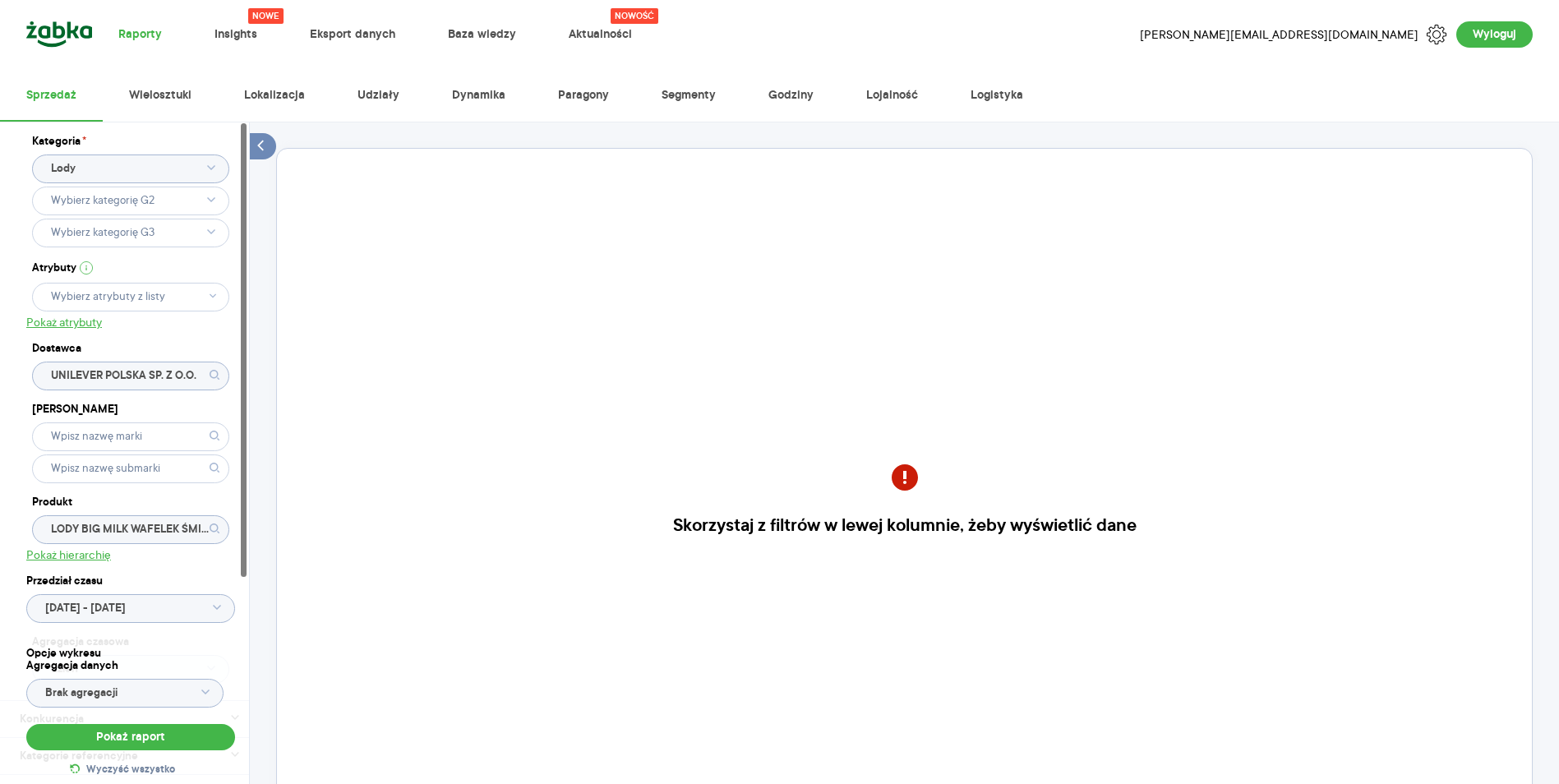 drag, startPoint x: 243, startPoint y: 510, endPoint x: 242, endPoint y: 496, distance: 14.03567 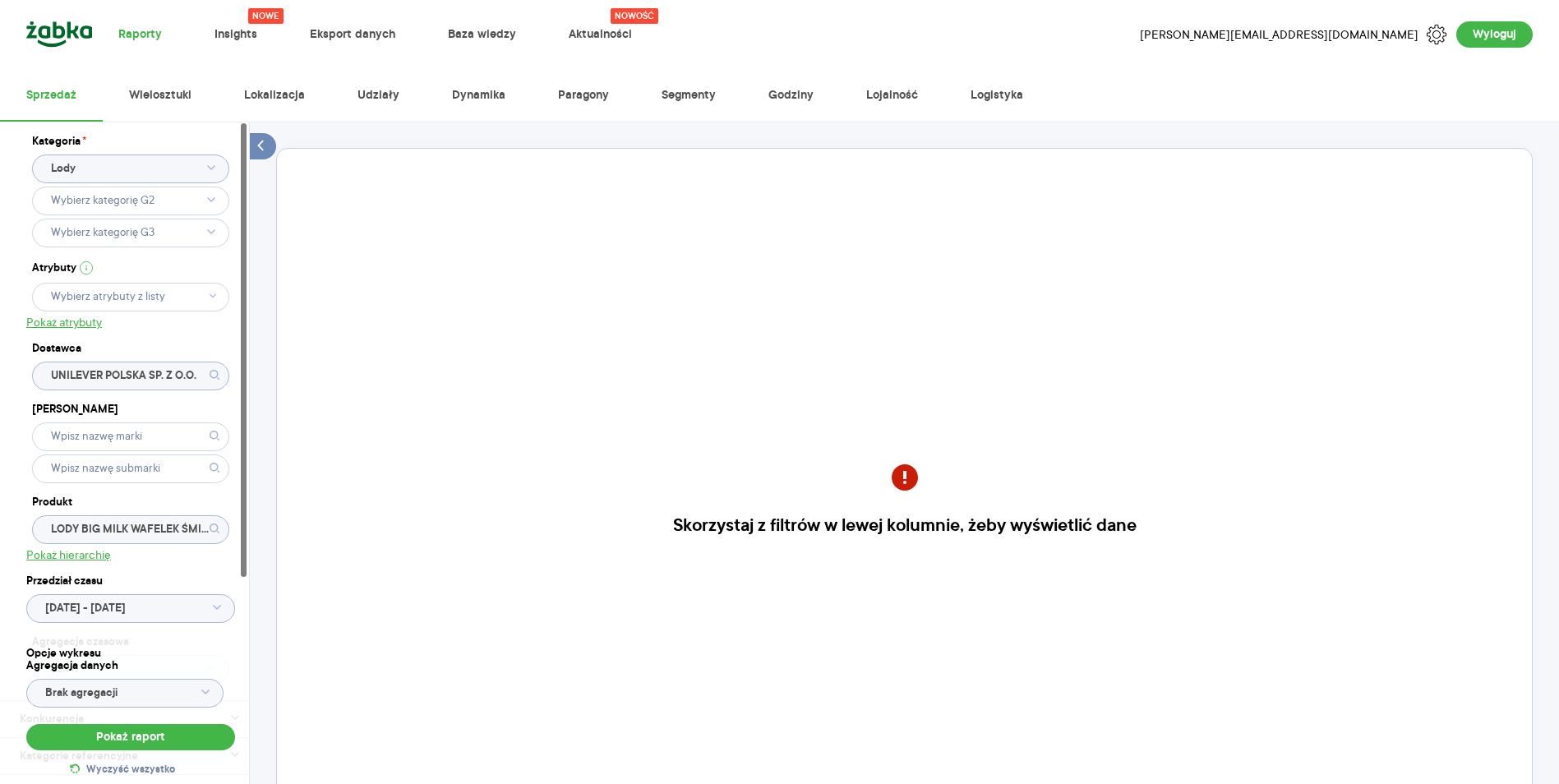 click at bounding box center [243, 350] 